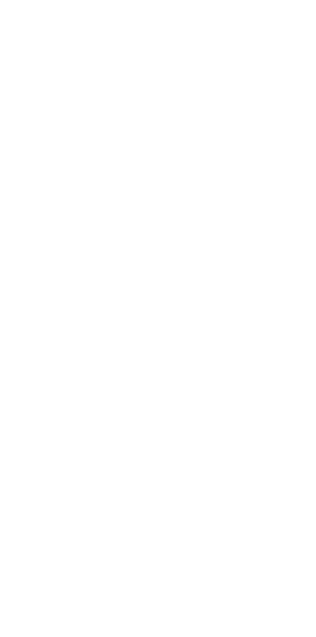 scroll, scrollTop: 0, scrollLeft: 0, axis: both 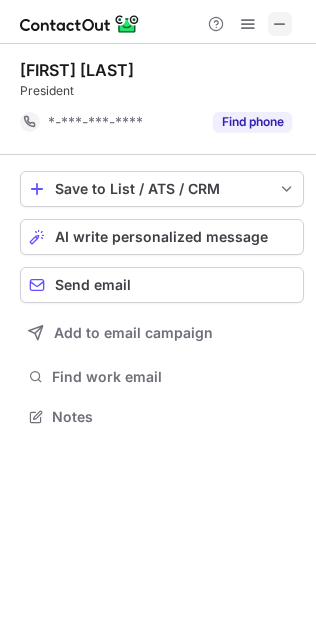 click at bounding box center (280, 24) 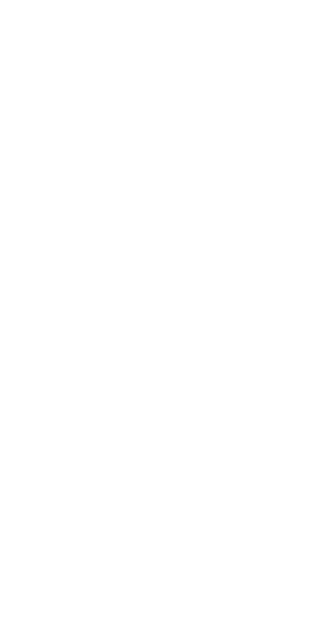 scroll, scrollTop: 0, scrollLeft: 0, axis: both 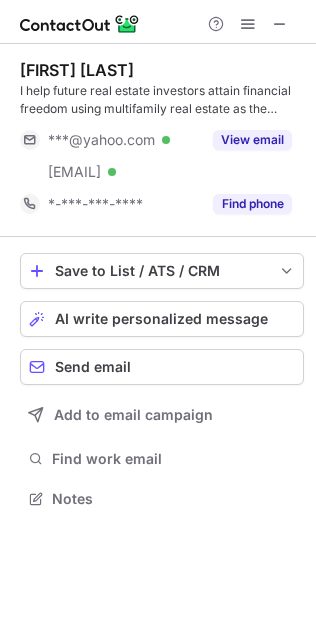 click on "[FIRST] [LAST] I help future real estate investors attain financial freedom using multifamily real estate as the investment vehicle [EMAIL] Verified [EMAIL] Verified View email [EMAIL] Find phone" at bounding box center [162, 140] 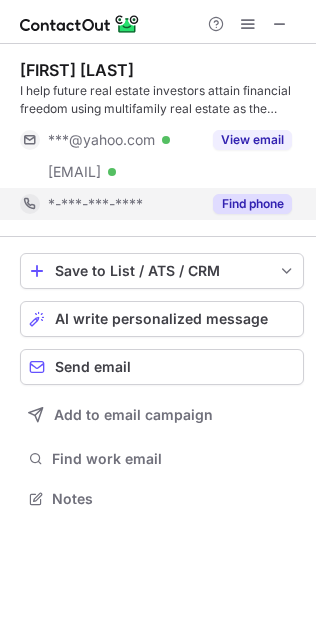 click on "Find phone" at bounding box center (246, 204) 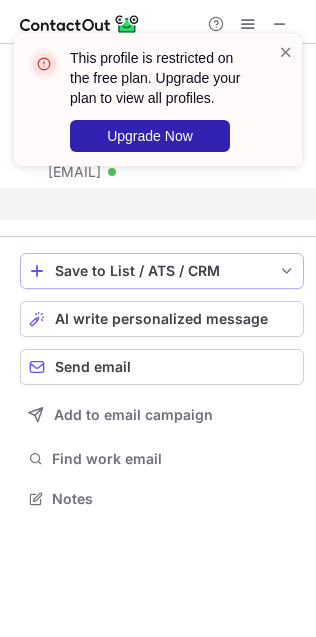 scroll, scrollTop: 454, scrollLeft: 316, axis: both 